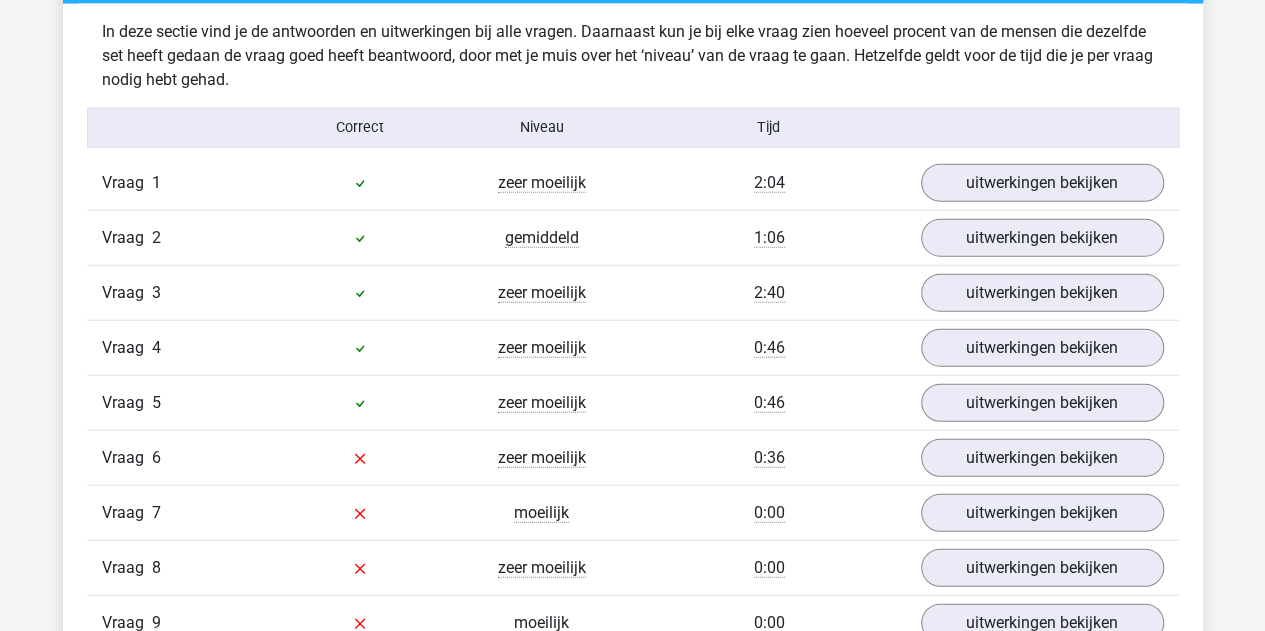 scroll, scrollTop: 2093, scrollLeft: 0, axis: vertical 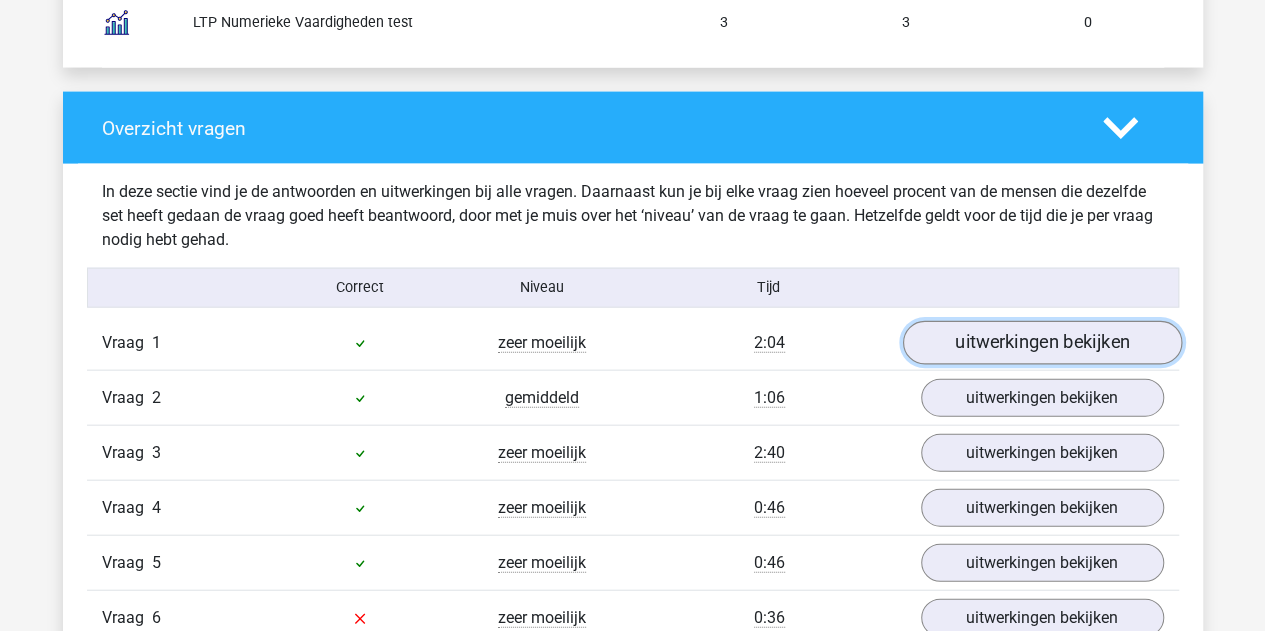 click on "uitwerkingen bekijken" at bounding box center (1041, 343) 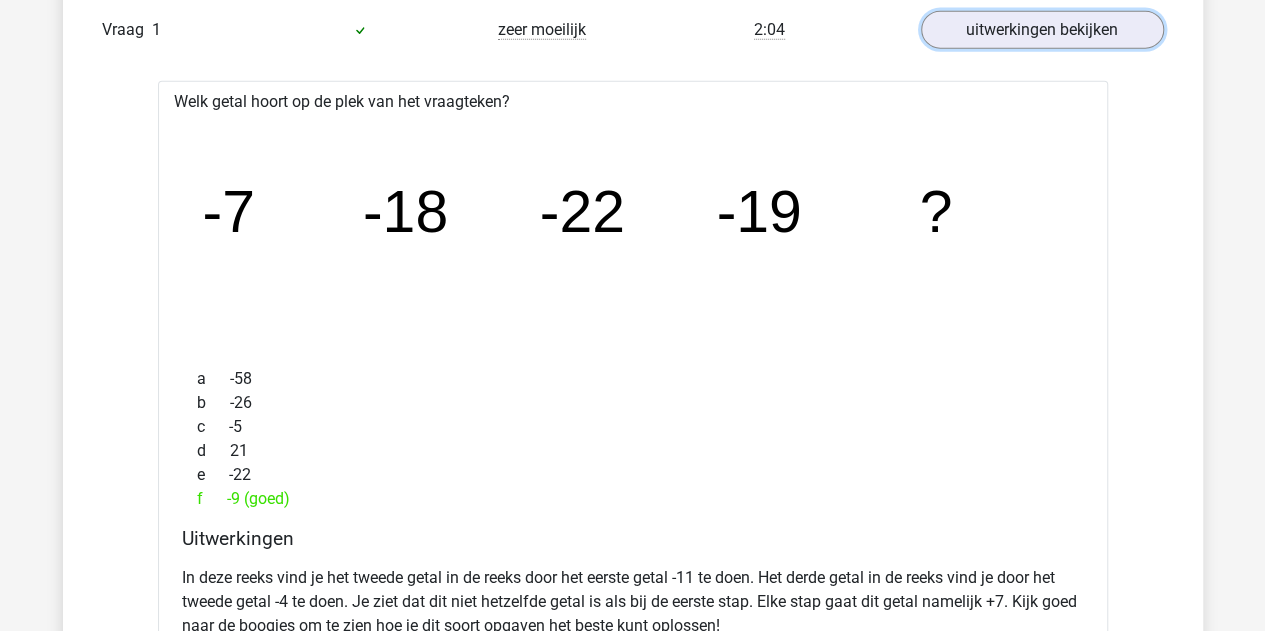 scroll, scrollTop: 2023, scrollLeft: 0, axis: vertical 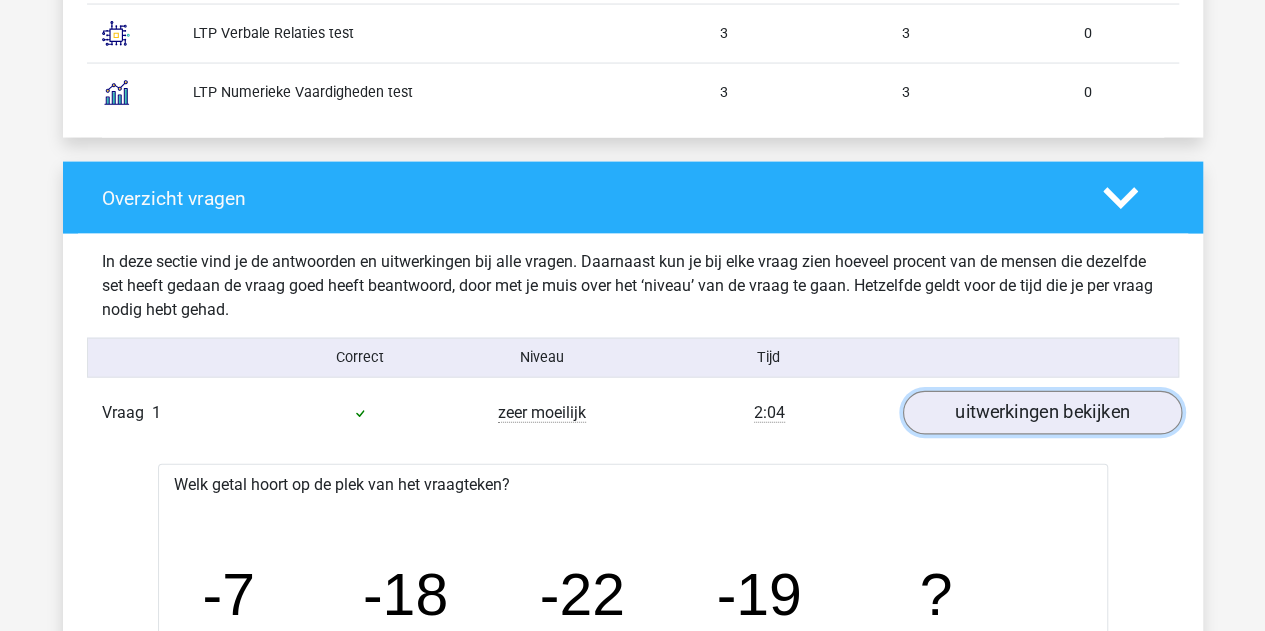 click on "uitwerkingen bekijken" at bounding box center [1041, 413] 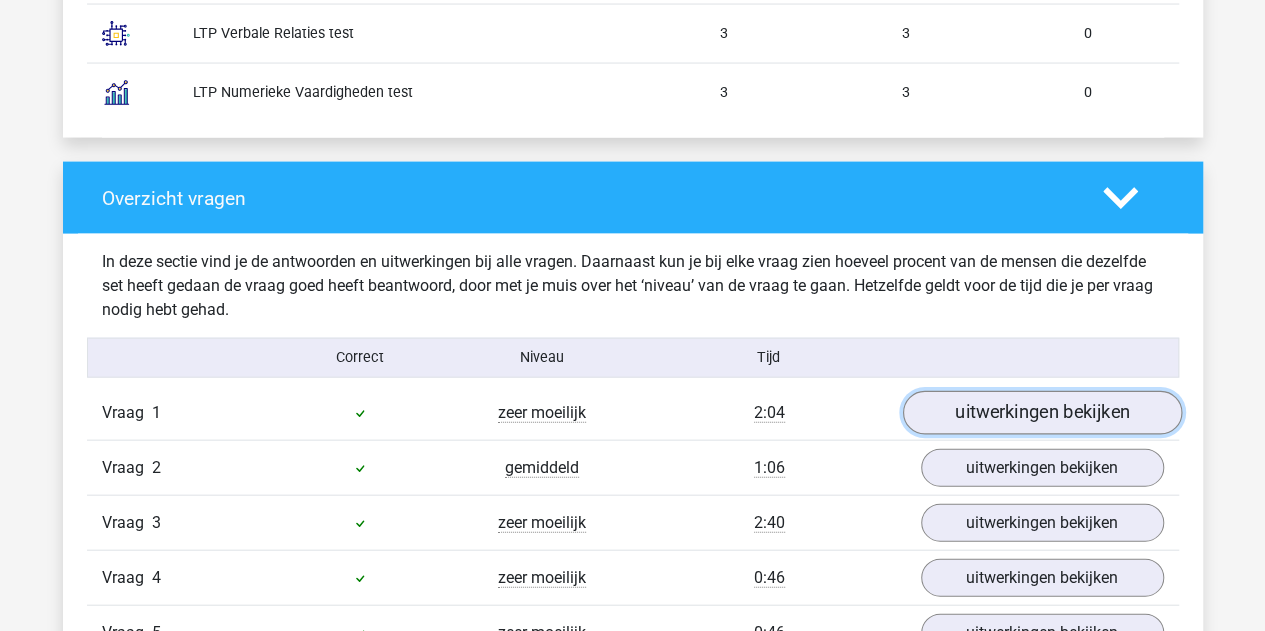 scroll, scrollTop: 2041, scrollLeft: 0, axis: vertical 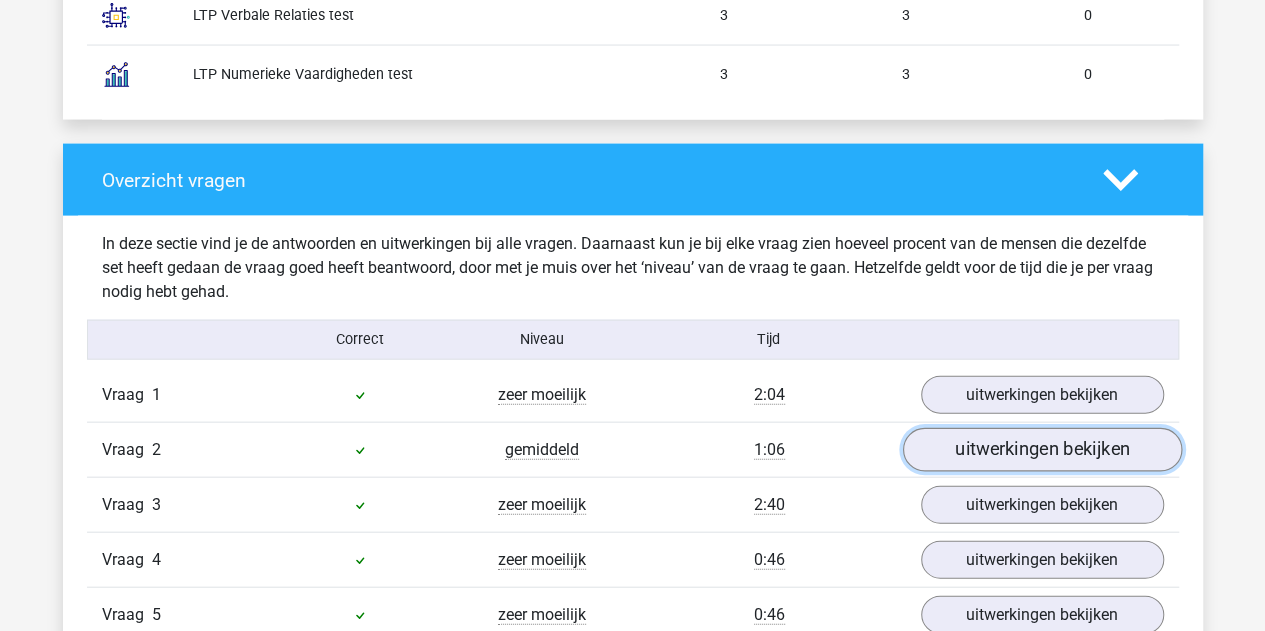 click on "uitwerkingen bekijken" at bounding box center [1041, 450] 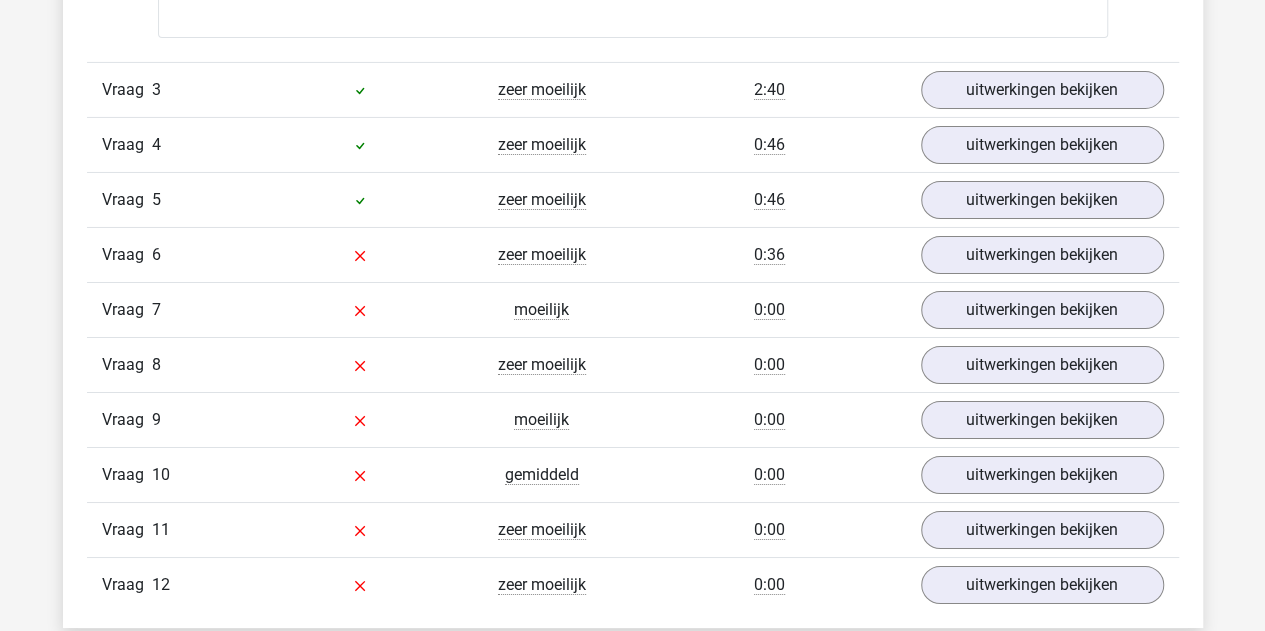 scroll, scrollTop: 3424, scrollLeft: 0, axis: vertical 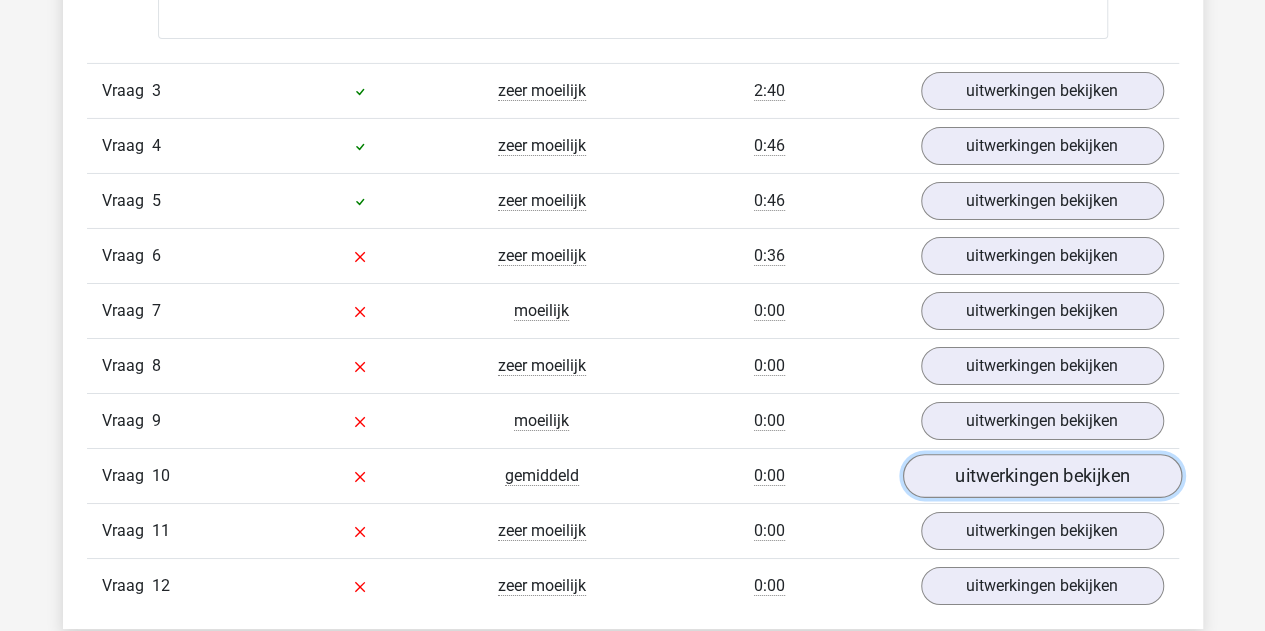click on "uitwerkingen bekijken" at bounding box center [1041, 477] 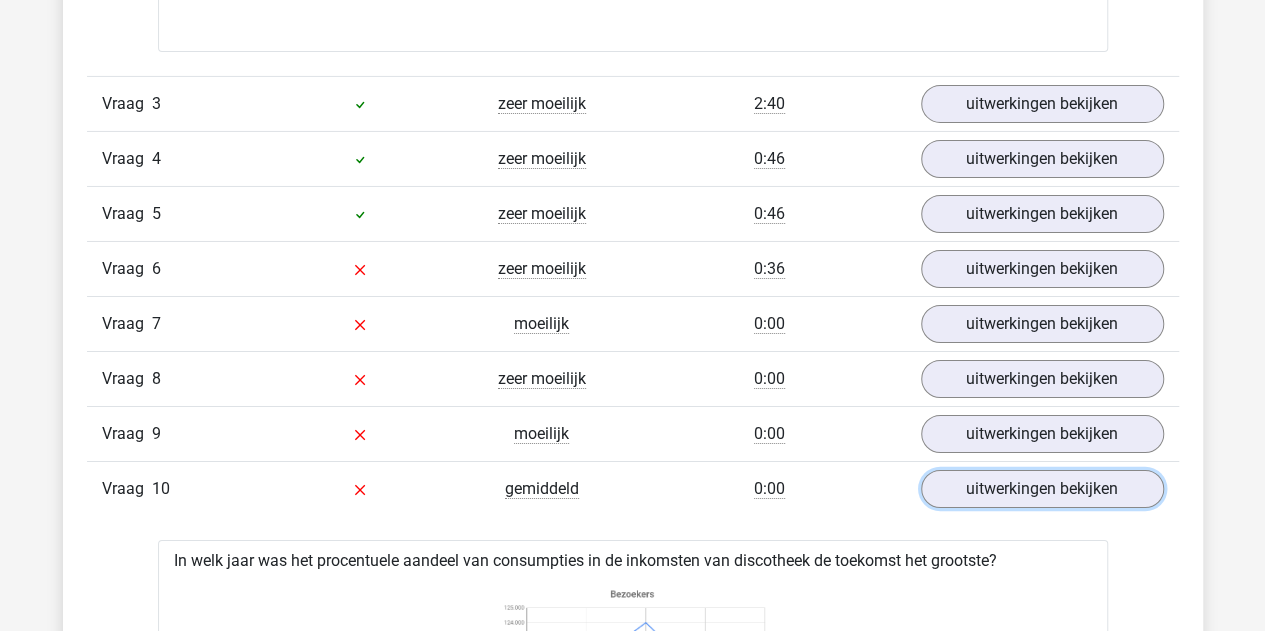 scroll, scrollTop: 3411, scrollLeft: 0, axis: vertical 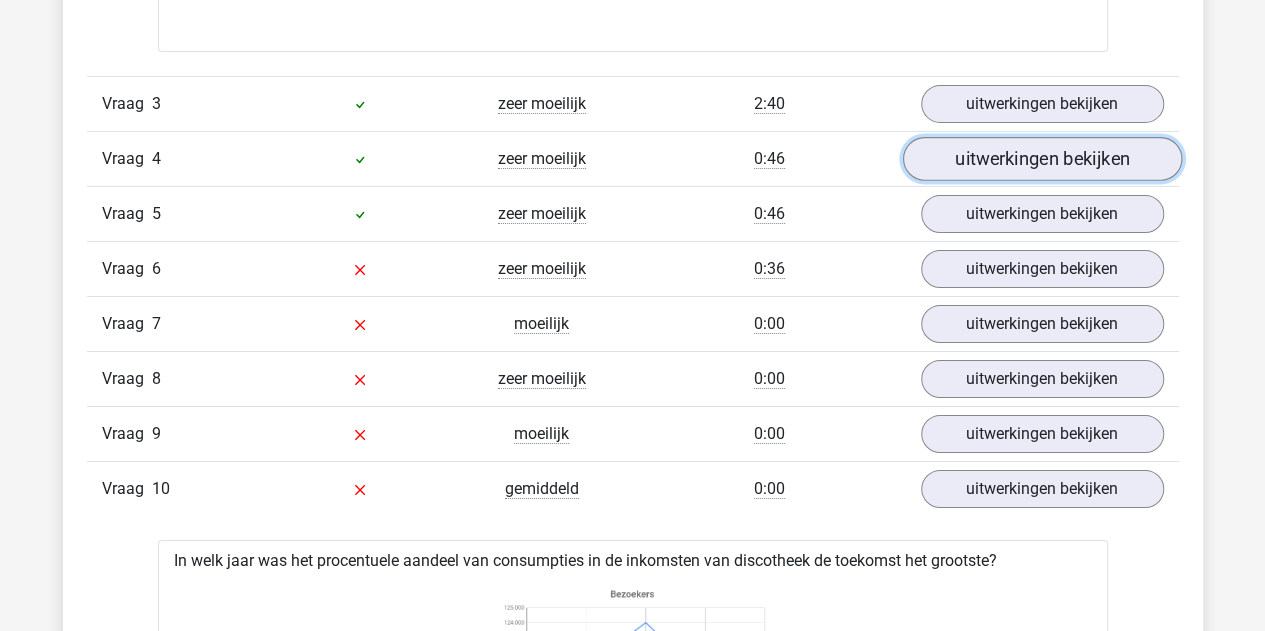 click on "uitwerkingen bekijken" at bounding box center (1041, 160) 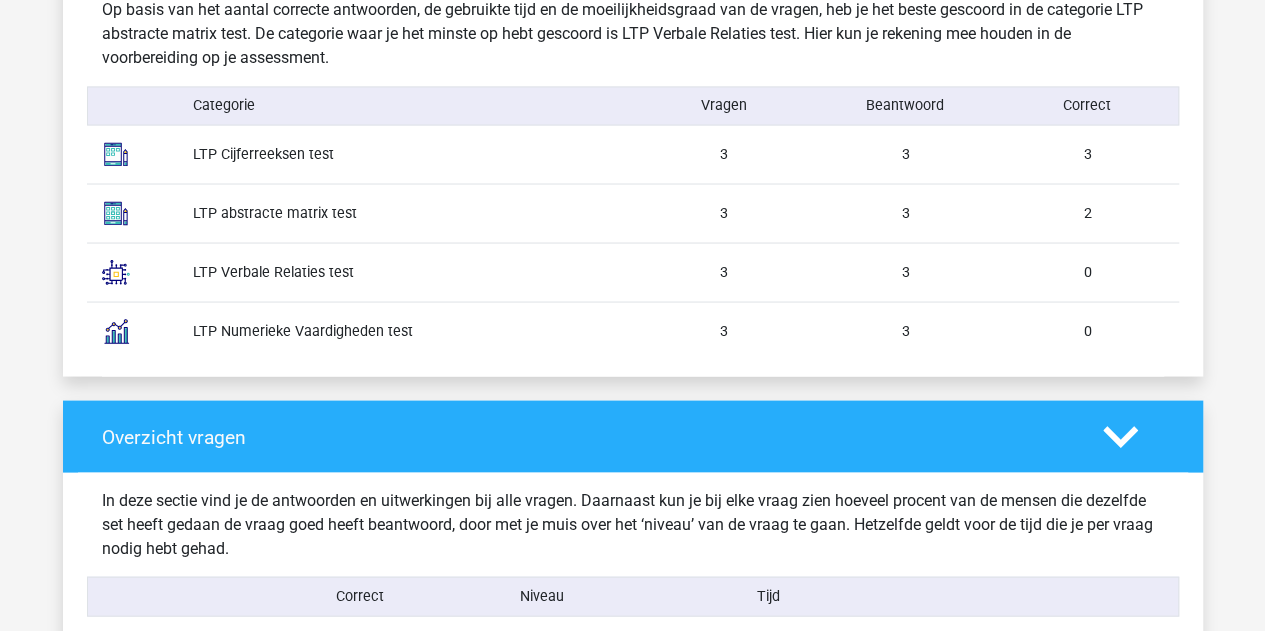 scroll, scrollTop: 1784, scrollLeft: 0, axis: vertical 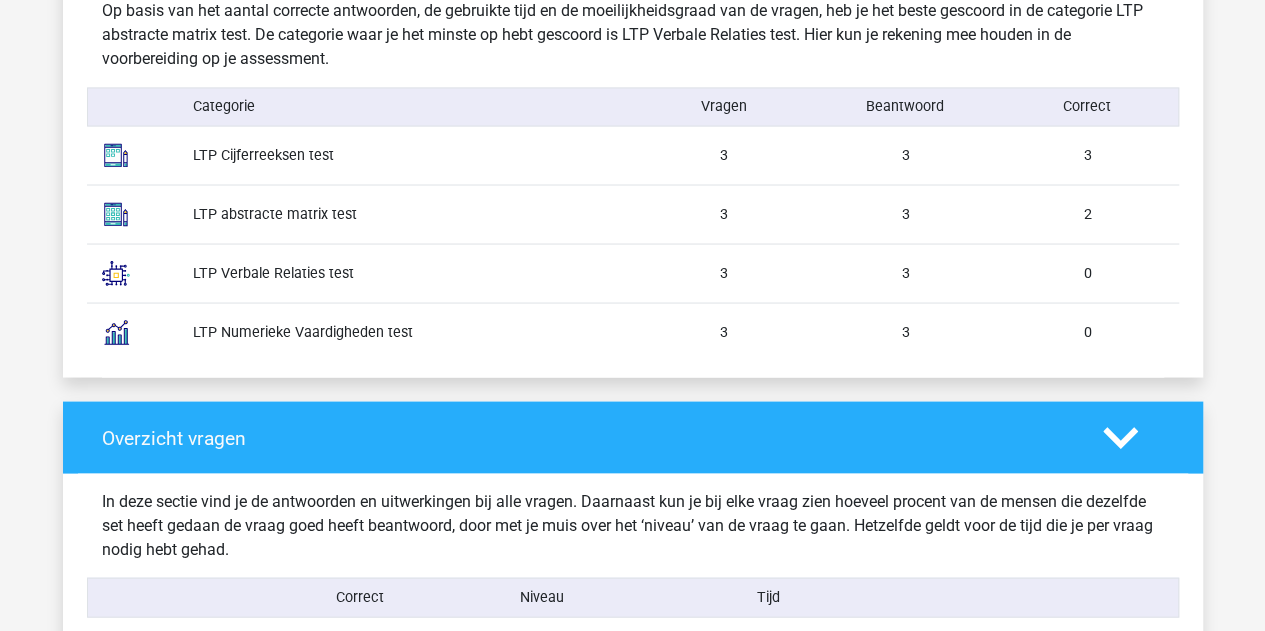 click on "LTP Numerieke Vaardigheden test" at bounding box center (405, 332) 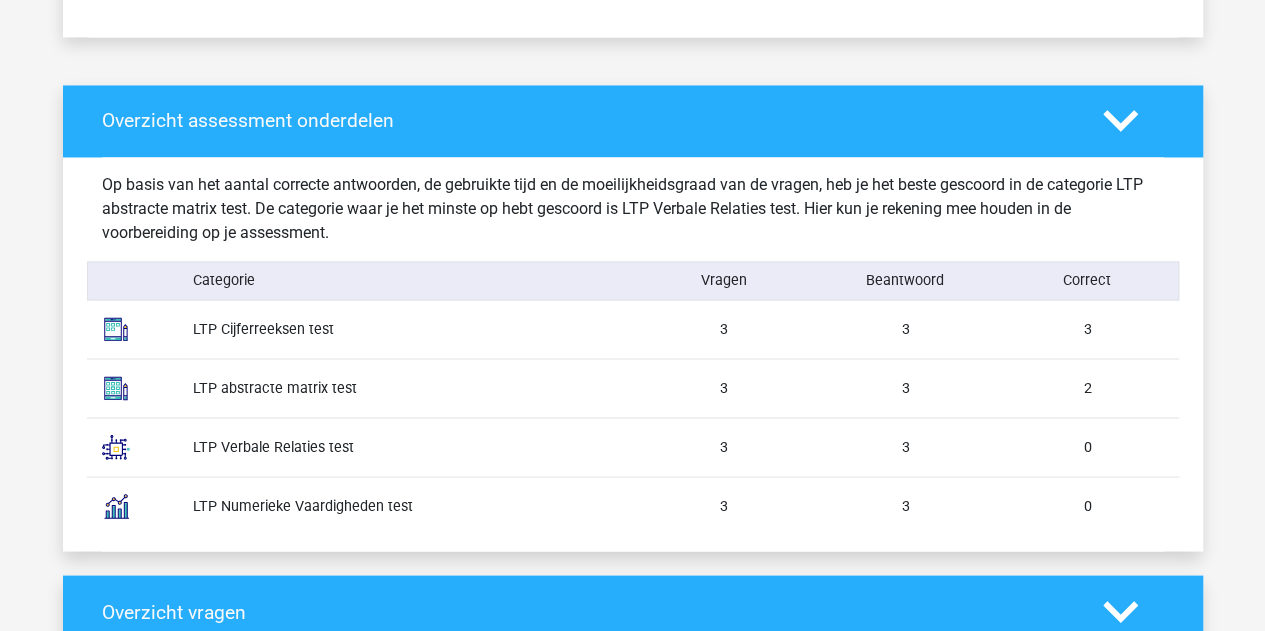 scroll, scrollTop: 1550, scrollLeft: 0, axis: vertical 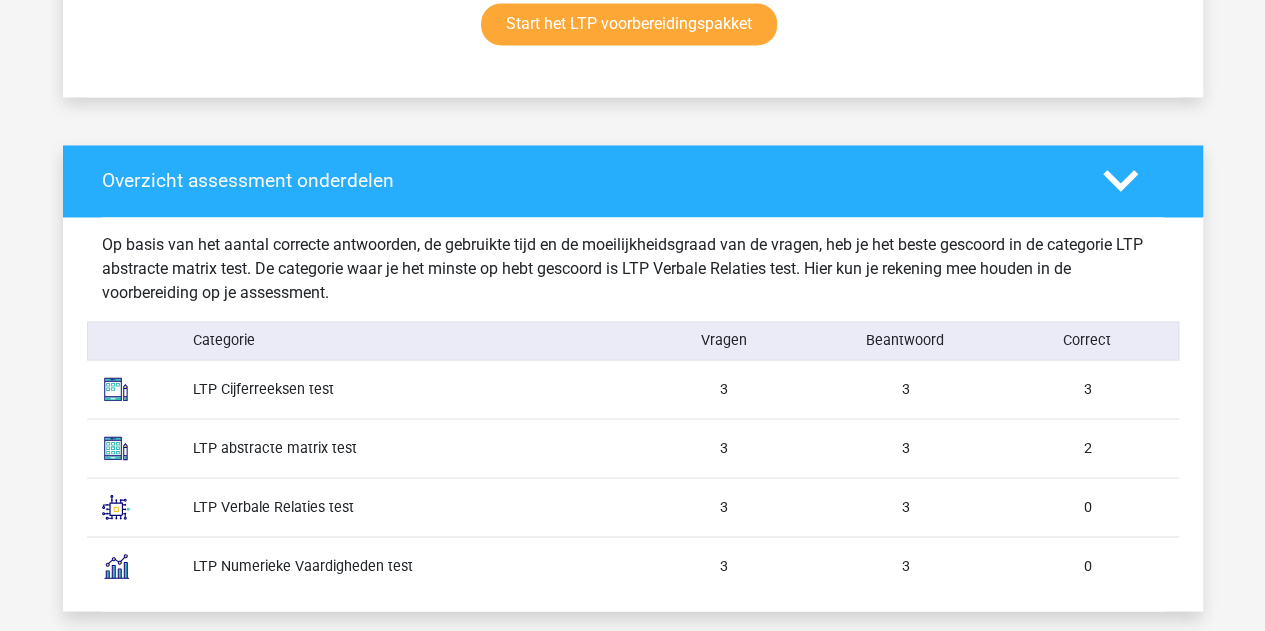 click on "LTP Verbale Relaties test
3
3
0" at bounding box center [633, 506] 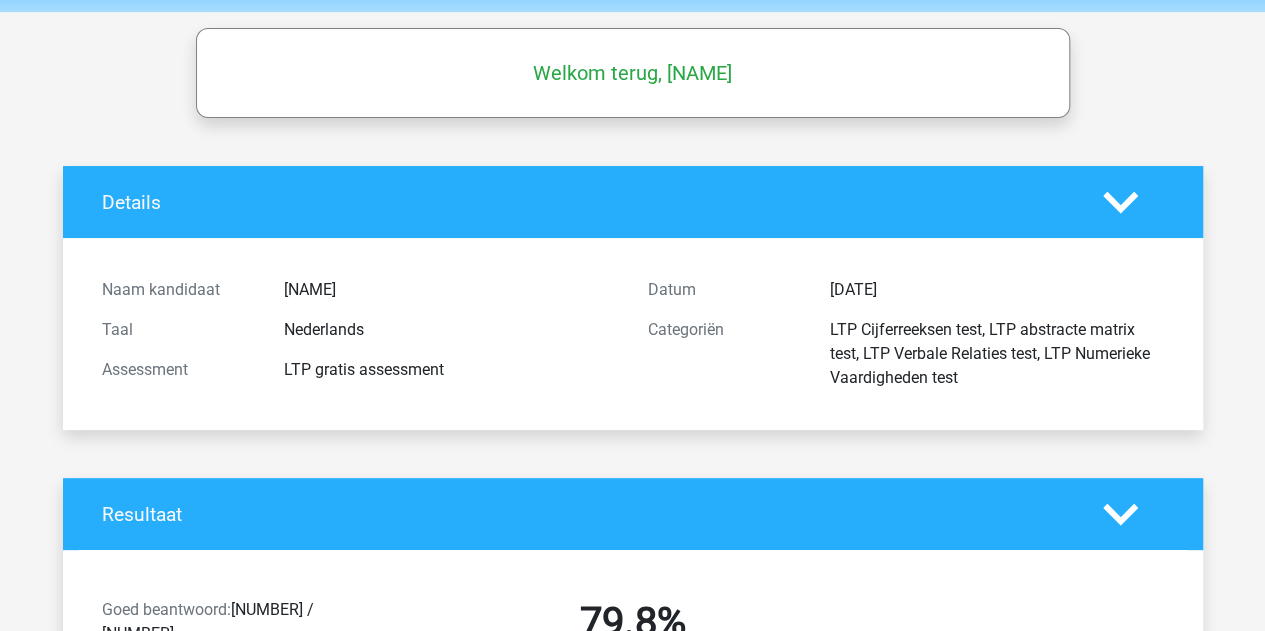 scroll, scrollTop: 0, scrollLeft: 0, axis: both 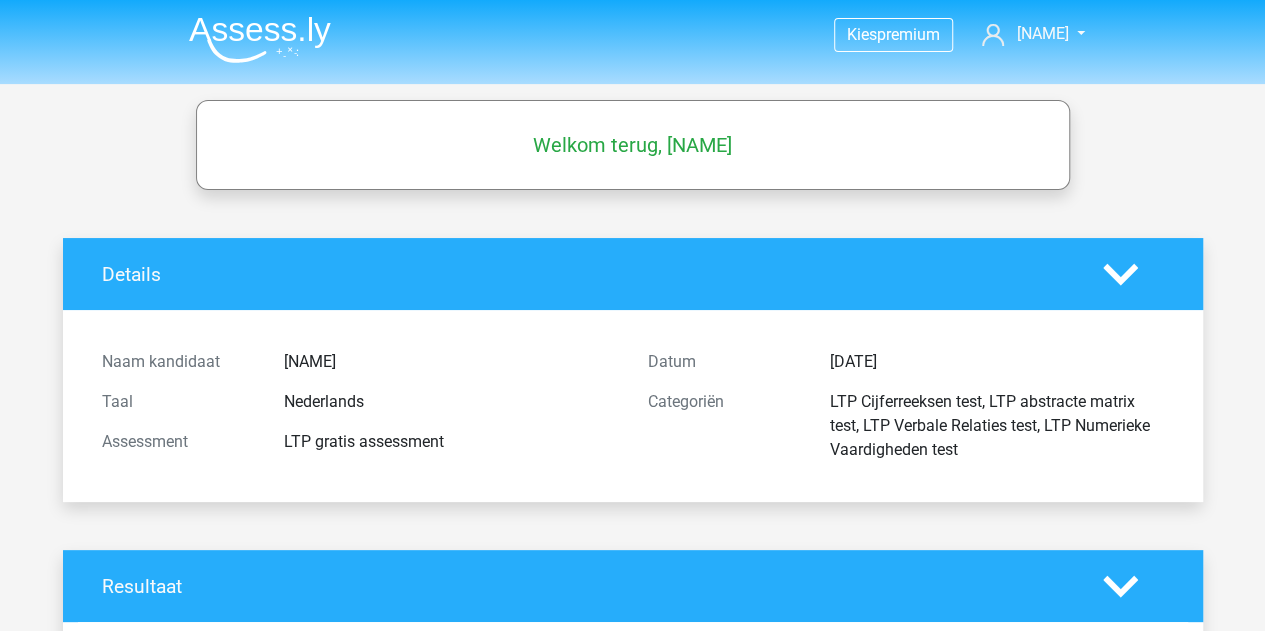 click on "Welkom terug, [NAME]" at bounding box center (633, 145) 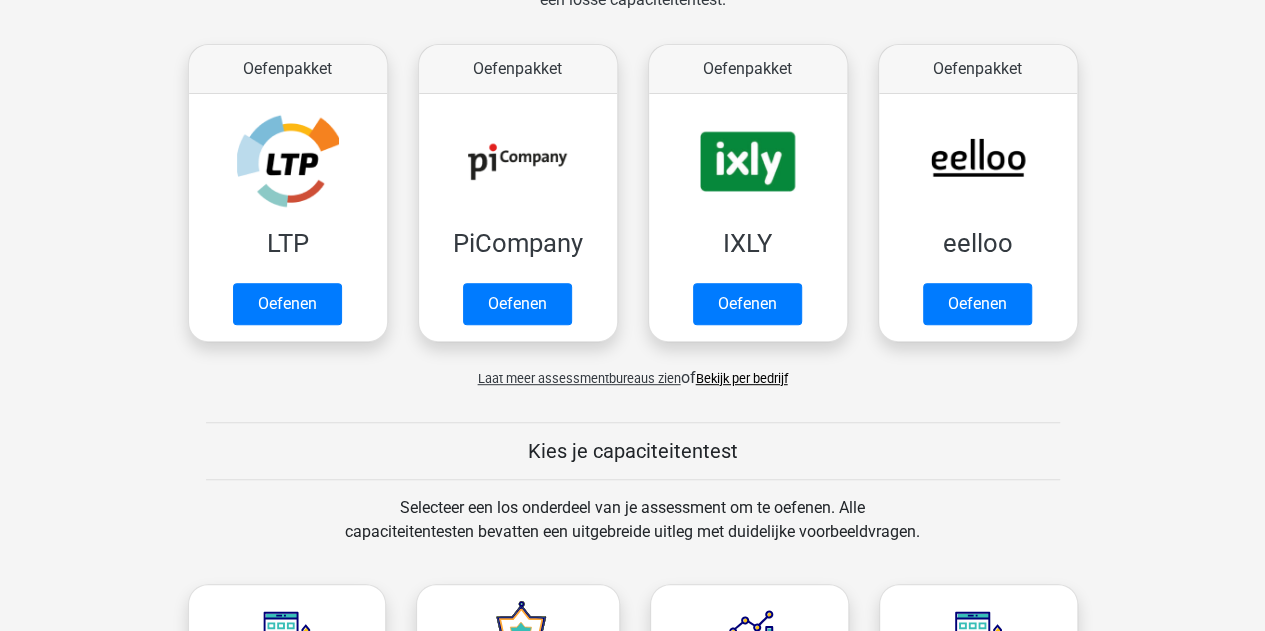 scroll, scrollTop: 368, scrollLeft: 0, axis: vertical 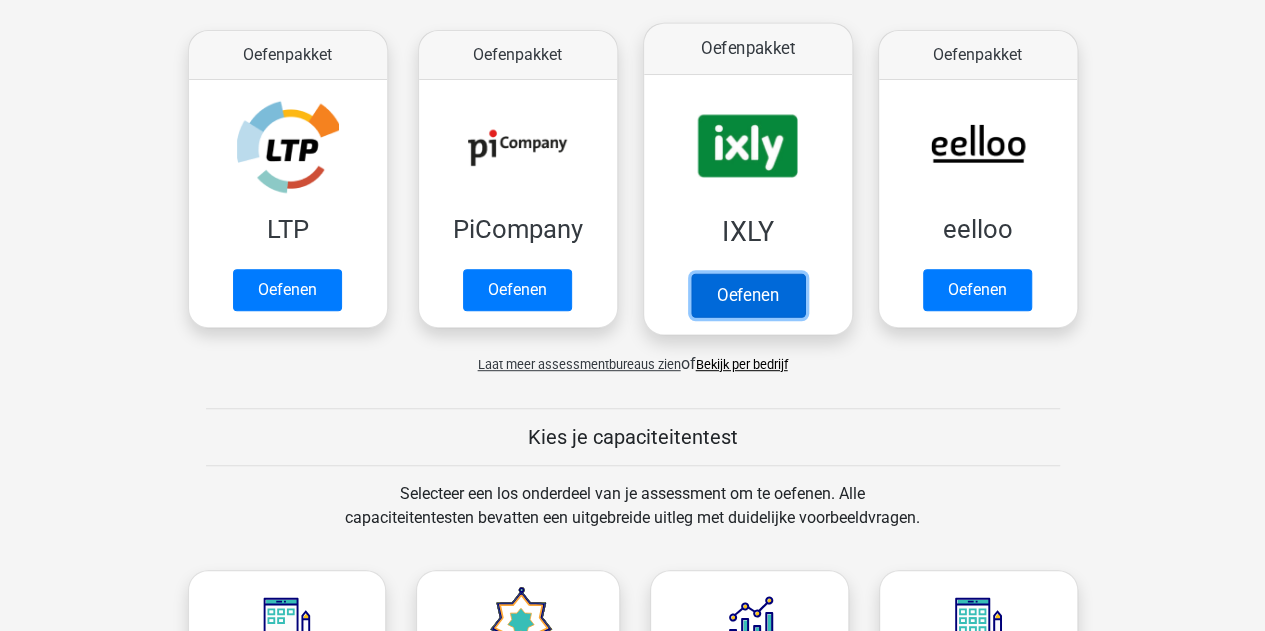 click on "Oefenen" at bounding box center (747, 295) 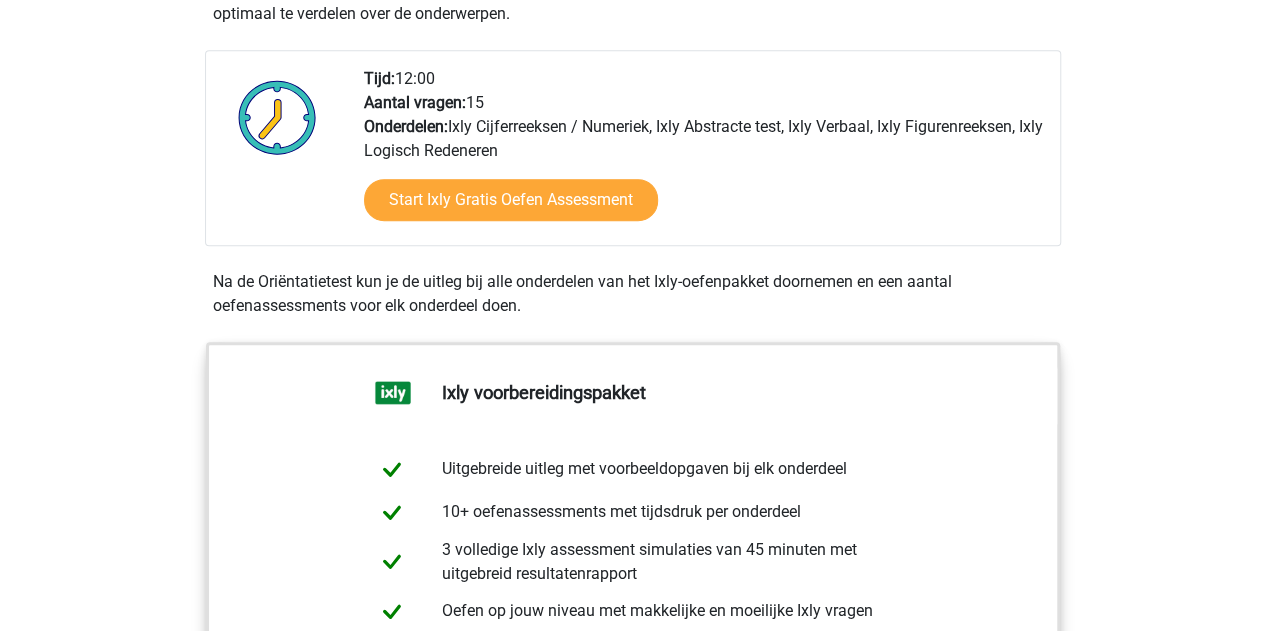 scroll, scrollTop: 522, scrollLeft: 0, axis: vertical 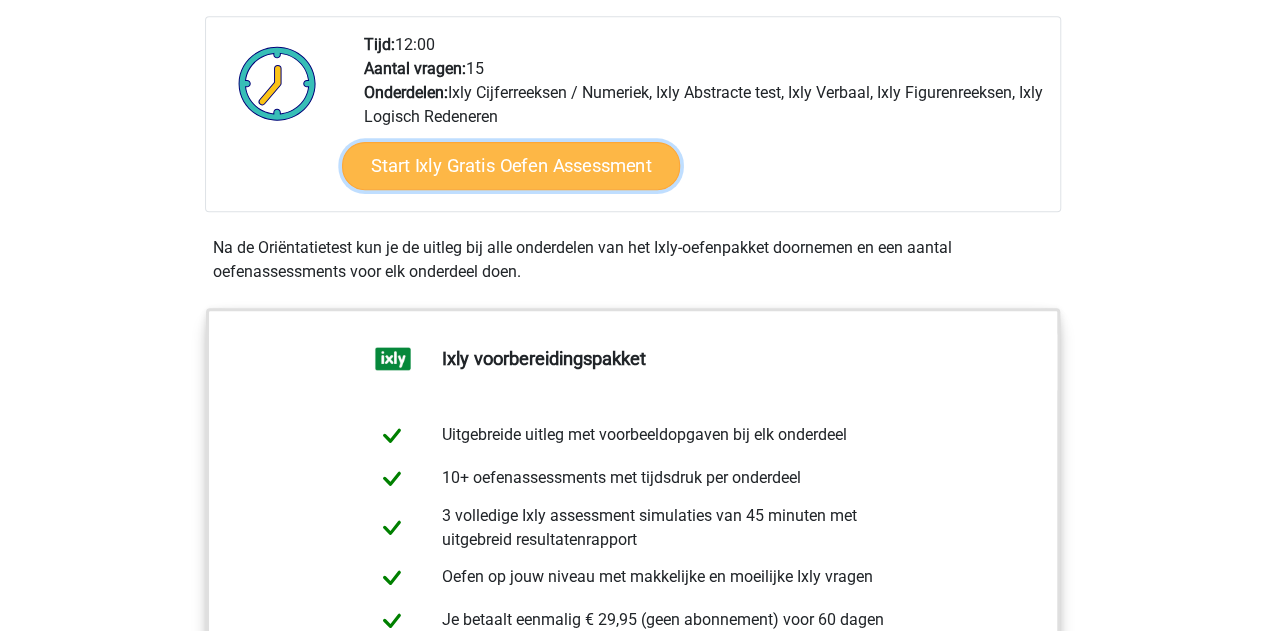 click on "Start Ixly Gratis Oefen Assessment" at bounding box center [510, 166] 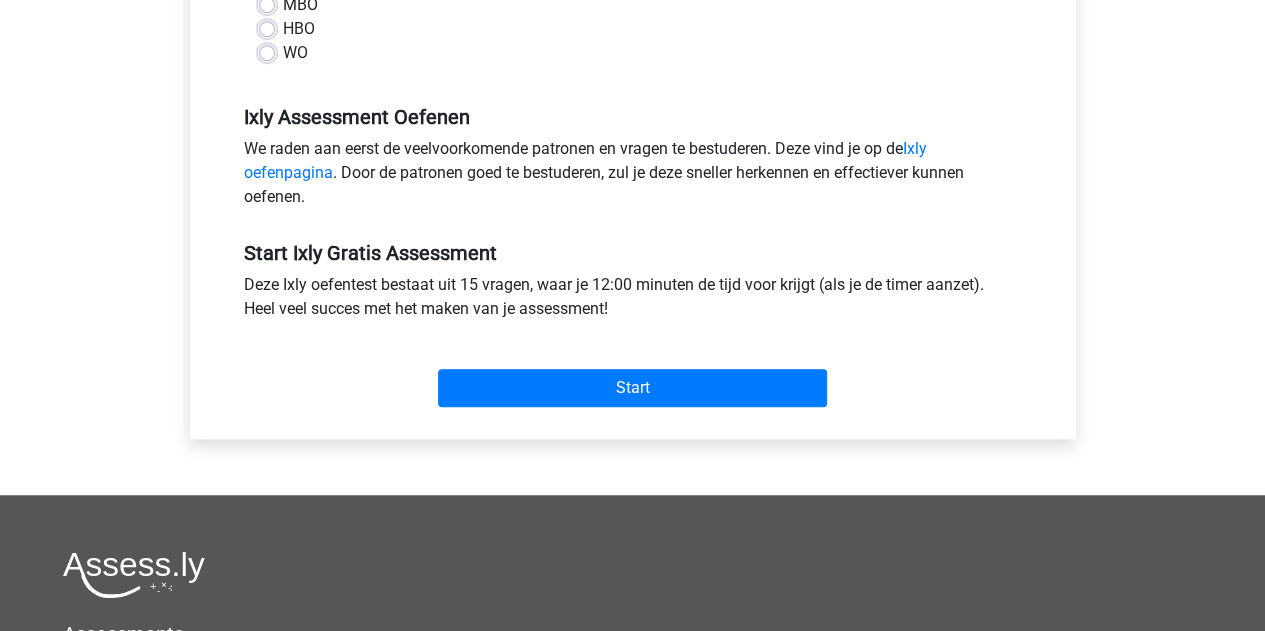 scroll, scrollTop: 571, scrollLeft: 0, axis: vertical 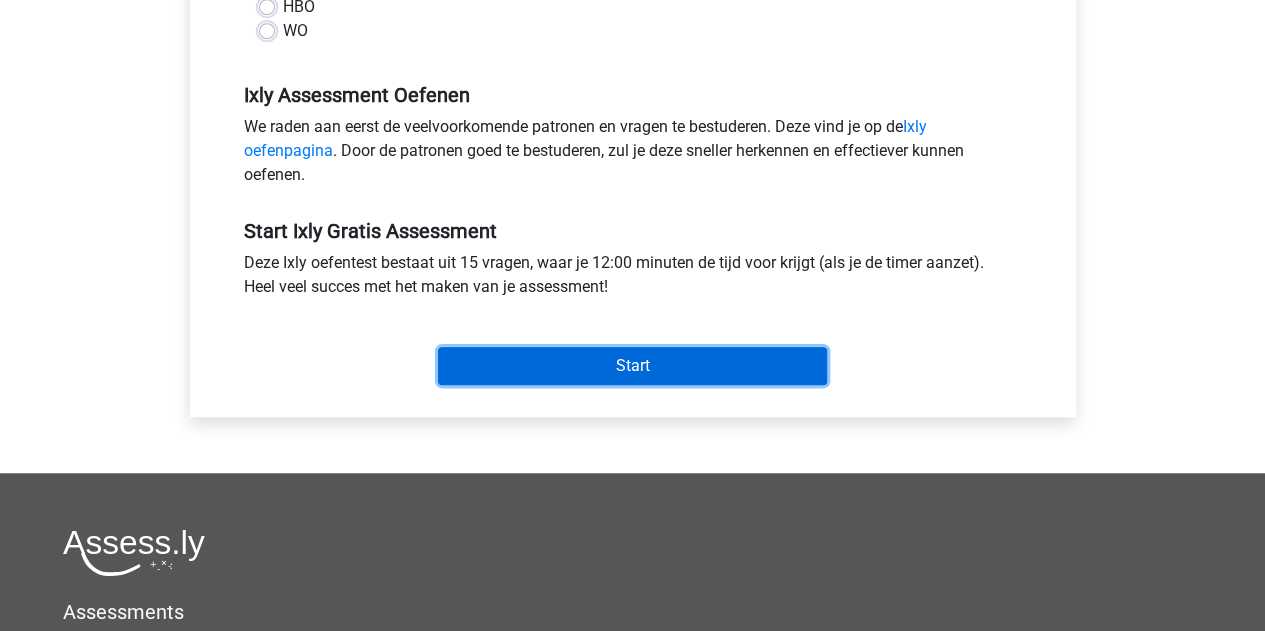click on "Start" at bounding box center (632, 366) 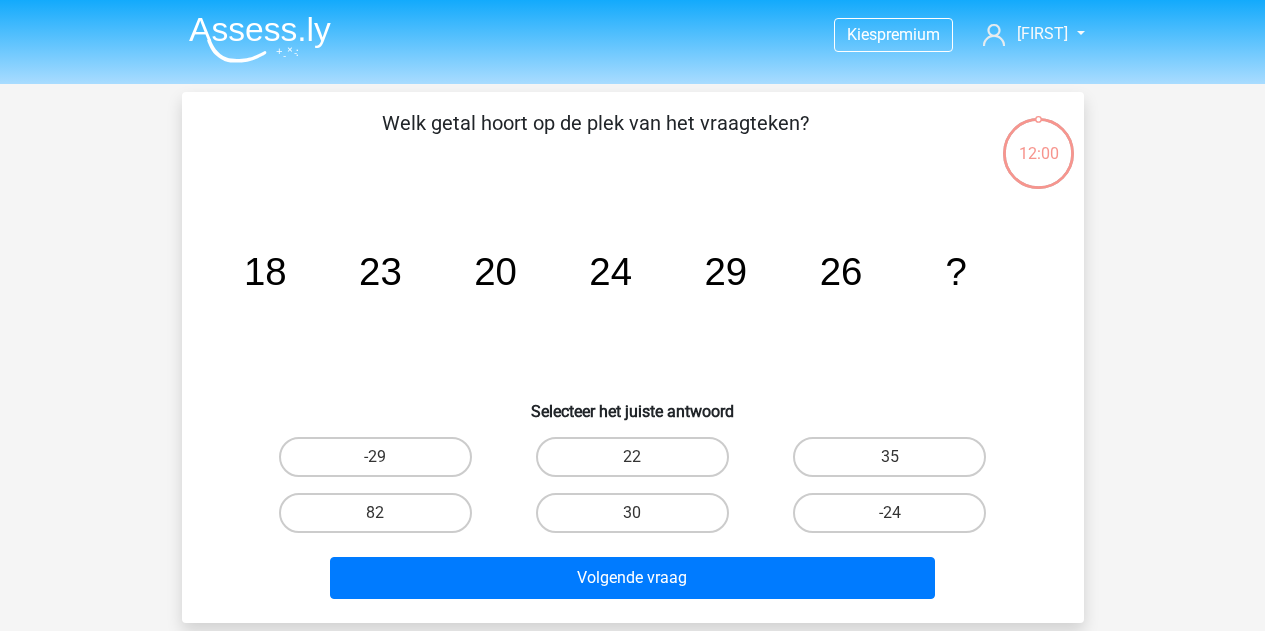 scroll, scrollTop: 0, scrollLeft: 0, axis: both 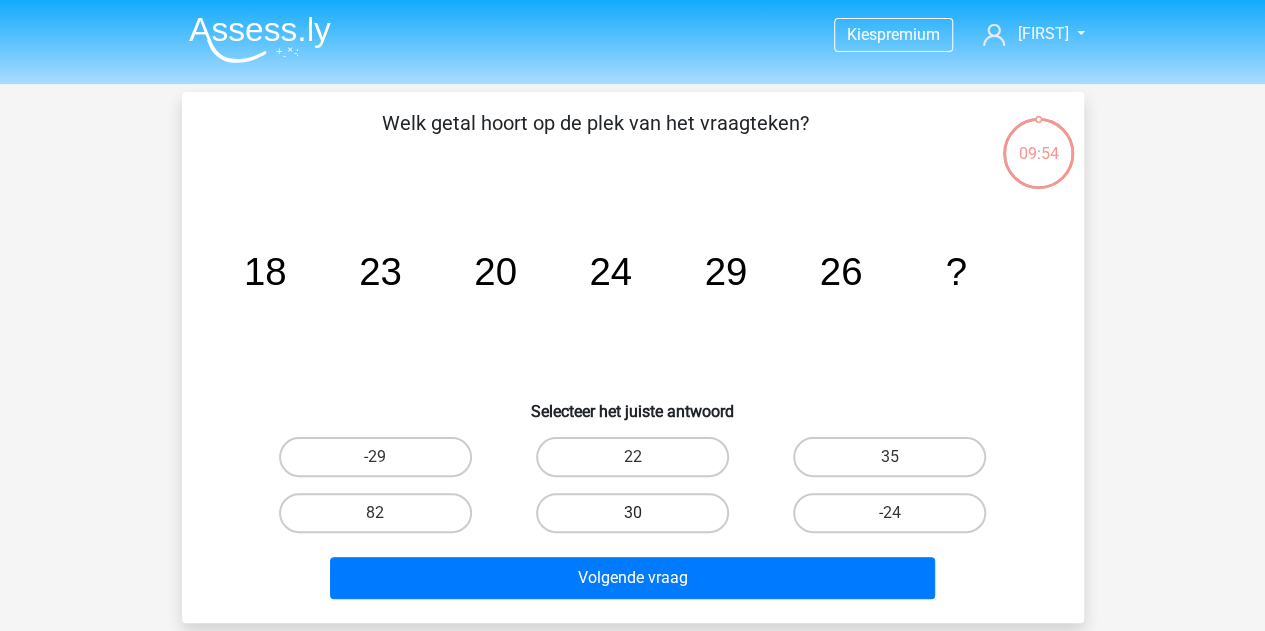 click on "30" at bounding box center (632, 513) 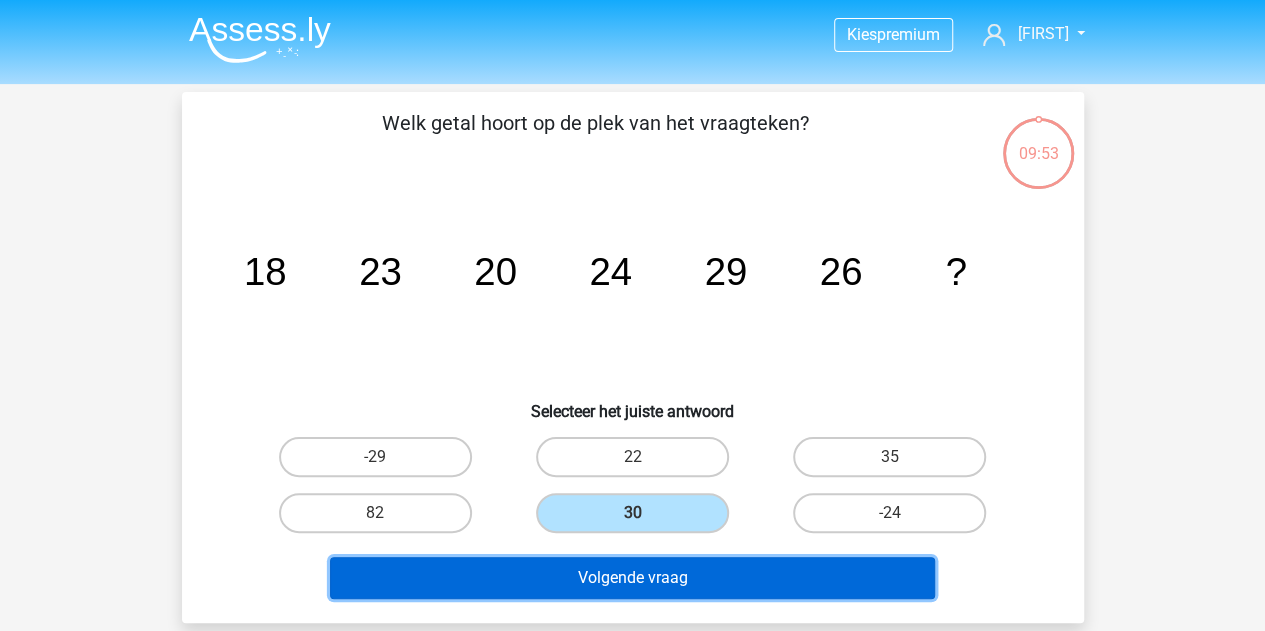 click on "Volgende vraag" at bounding box center [632, 578] 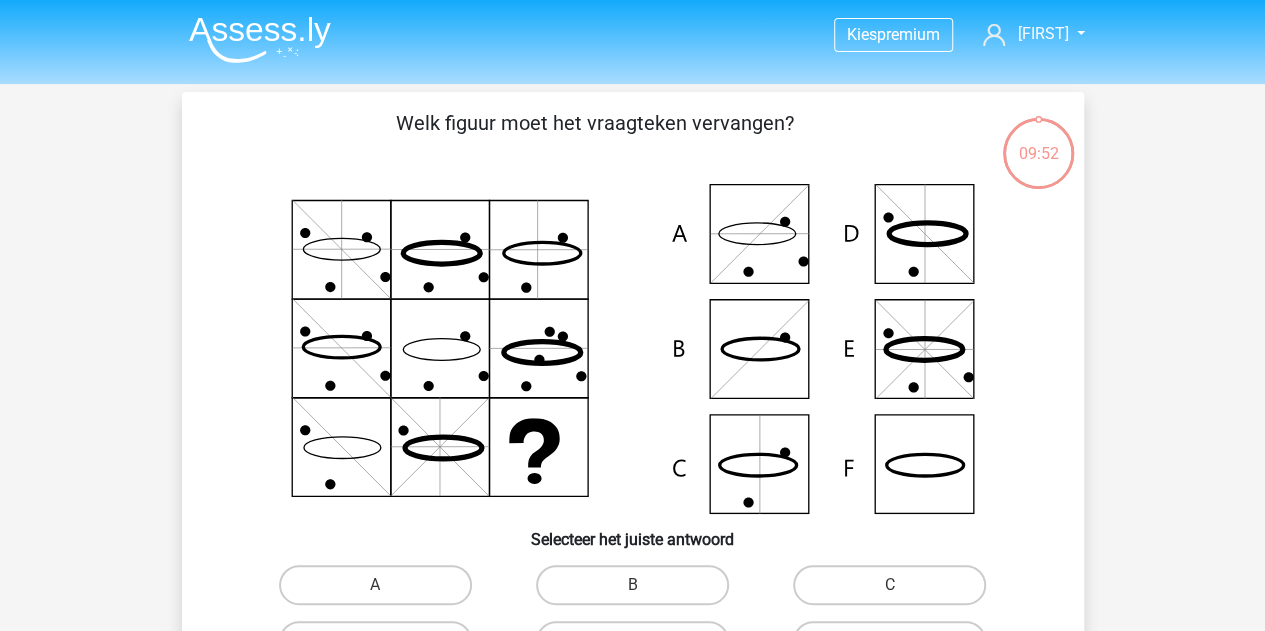 scroll, scrollTop: 92, scrollLeft: 0, axis: vertical 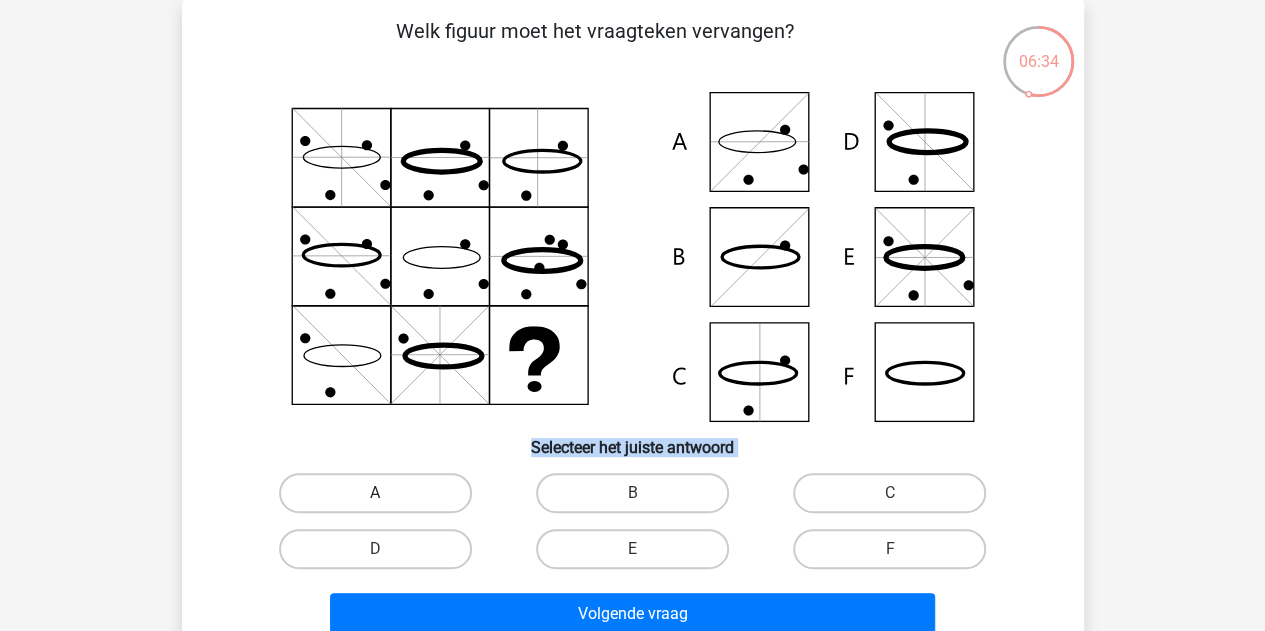 drag, startPoint x: 747, startPoint y: 133, endPoint x: 358, endPoint y: 503, distance: 536.8622 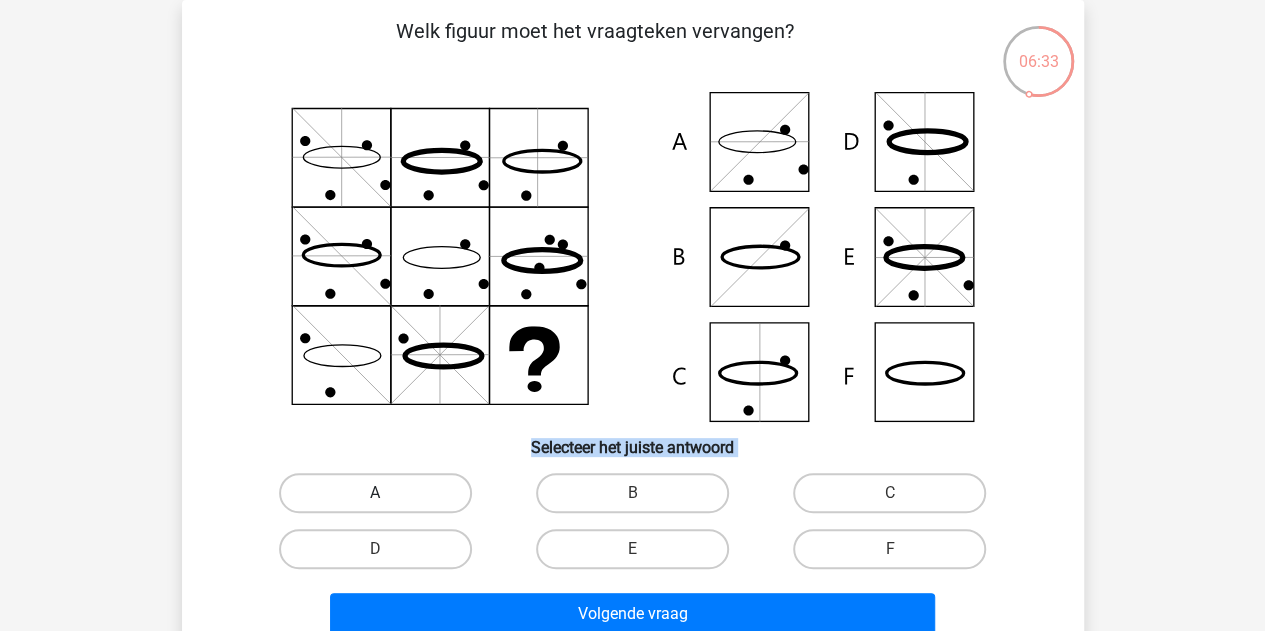 click on "A" at bounding box center [375, 493] 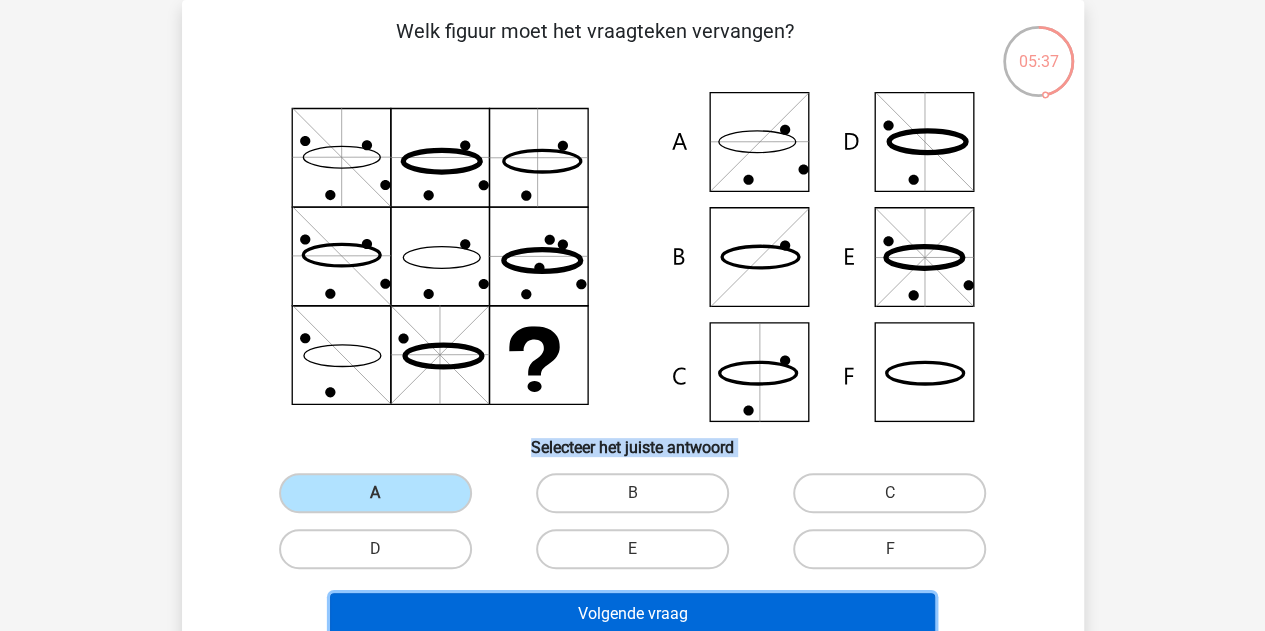click on "Volgende vraag" at bounding box center [632, 614] 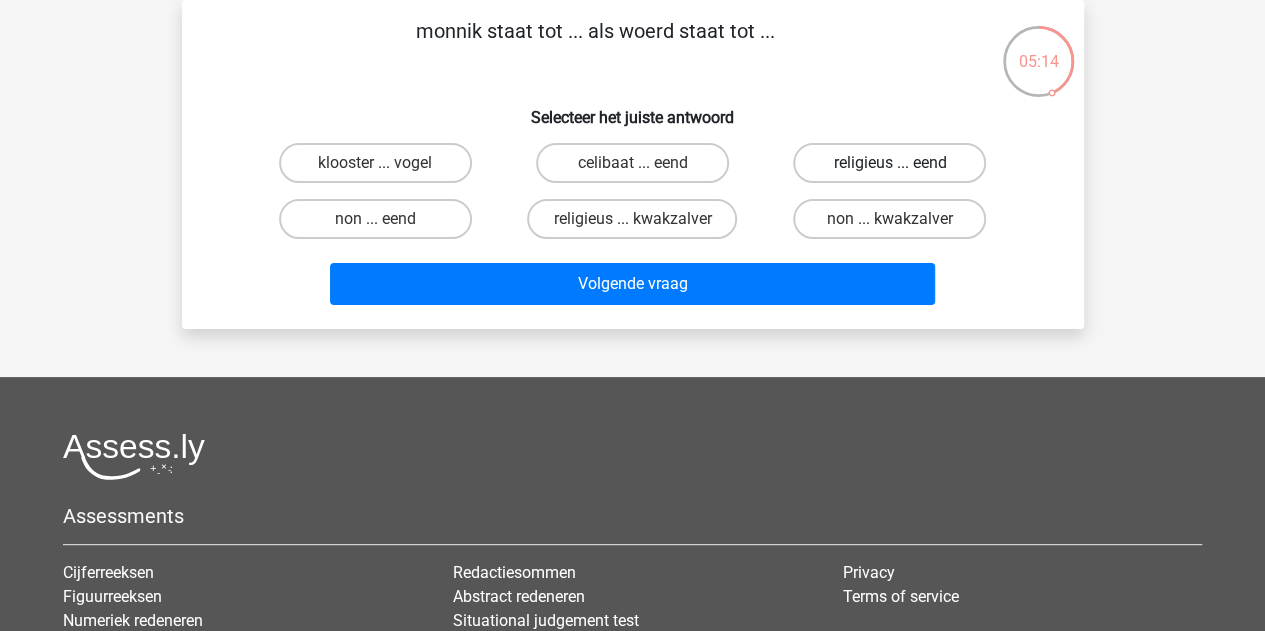 click on "religieus ... eend" at bounding box center (889, 163) 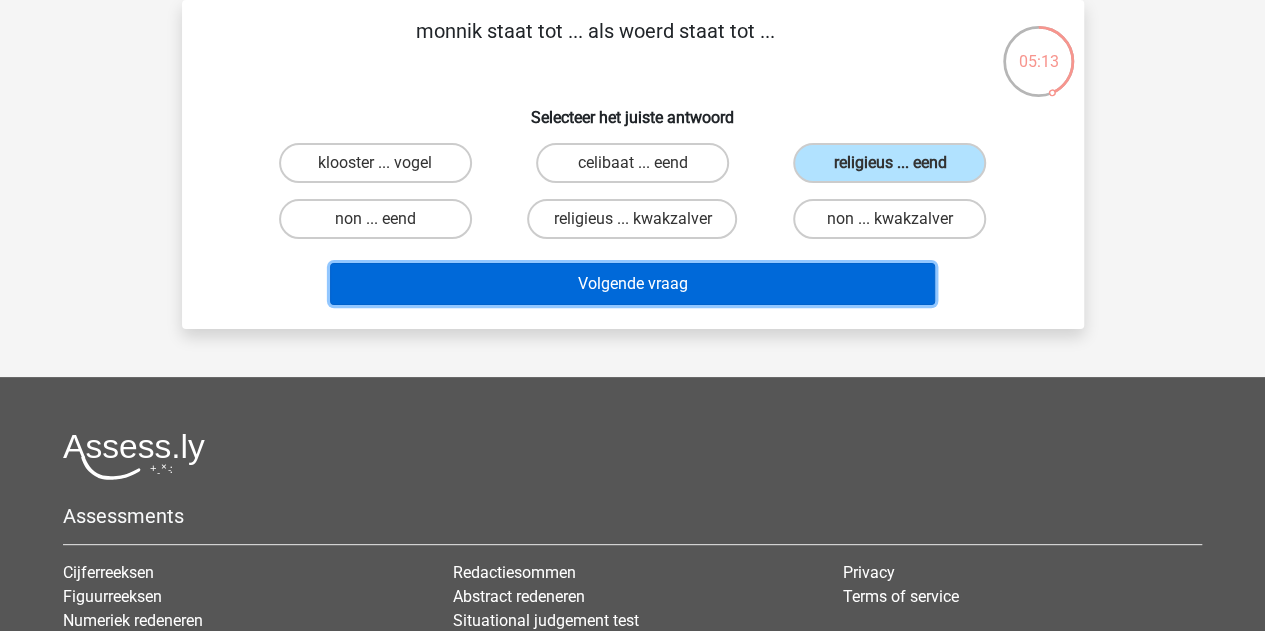 click on "Volgende vraag" at bounding box center (632, 284) 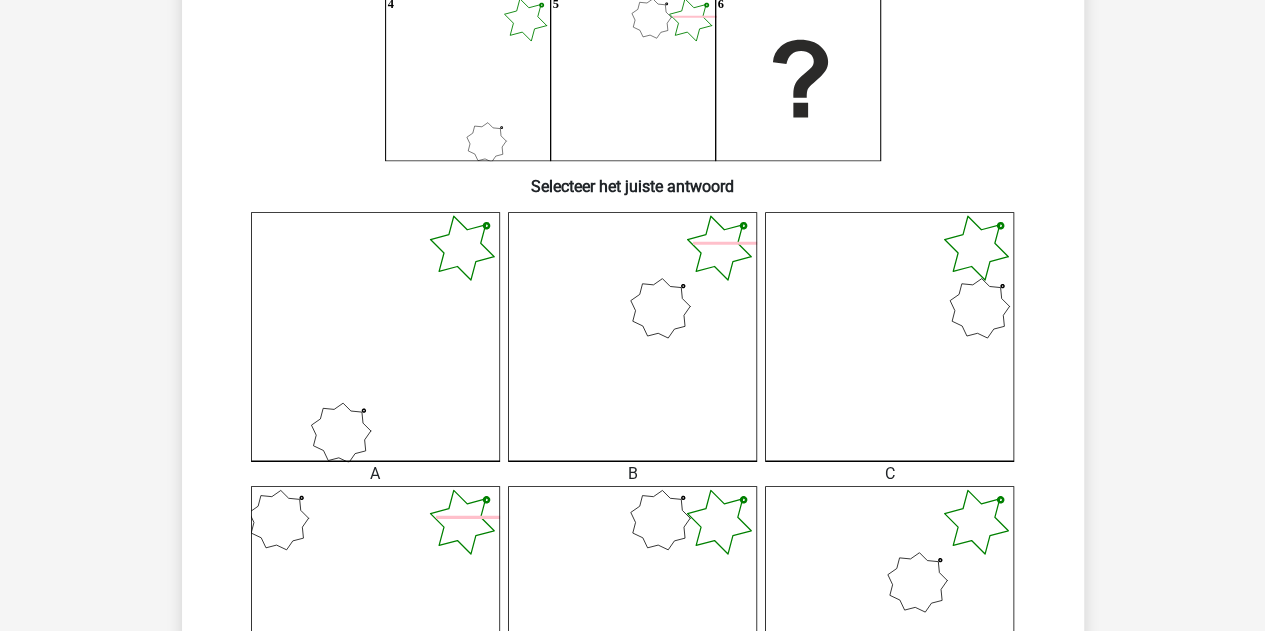 scroll, scrollTop: 544, scrollLeft: 0, axis: vertical 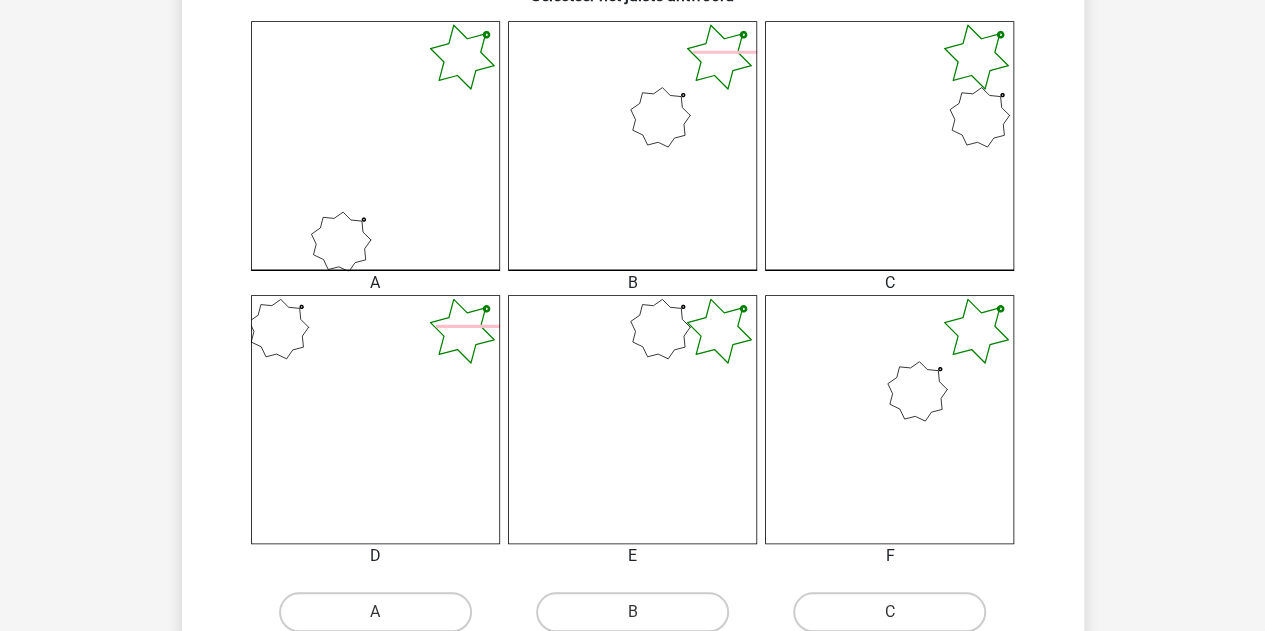 click 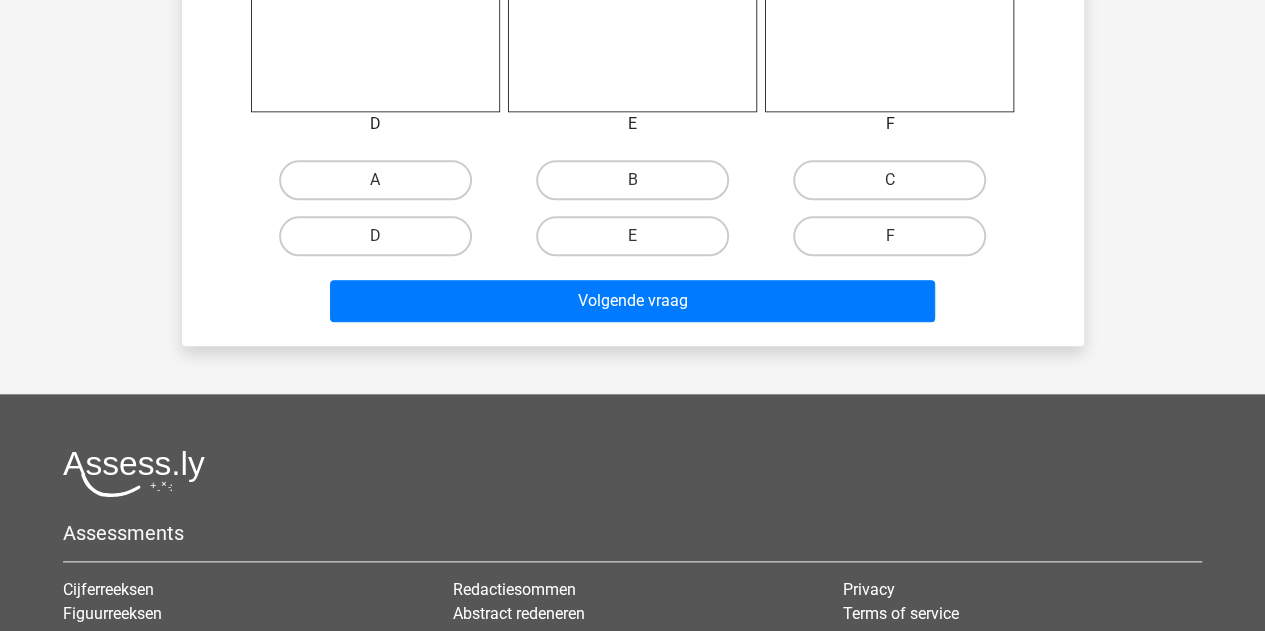 scroll, scrollTop: 975, scrollLeft: 0, axis: vertical 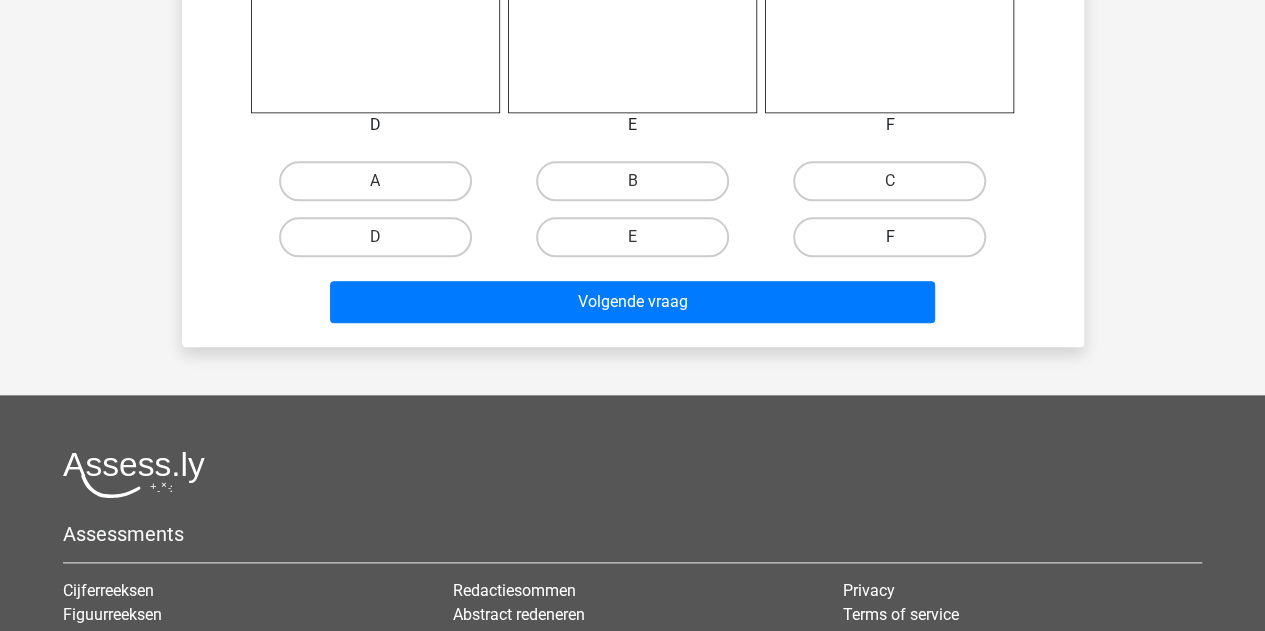 click on "F" at bounding box center (889, 237) 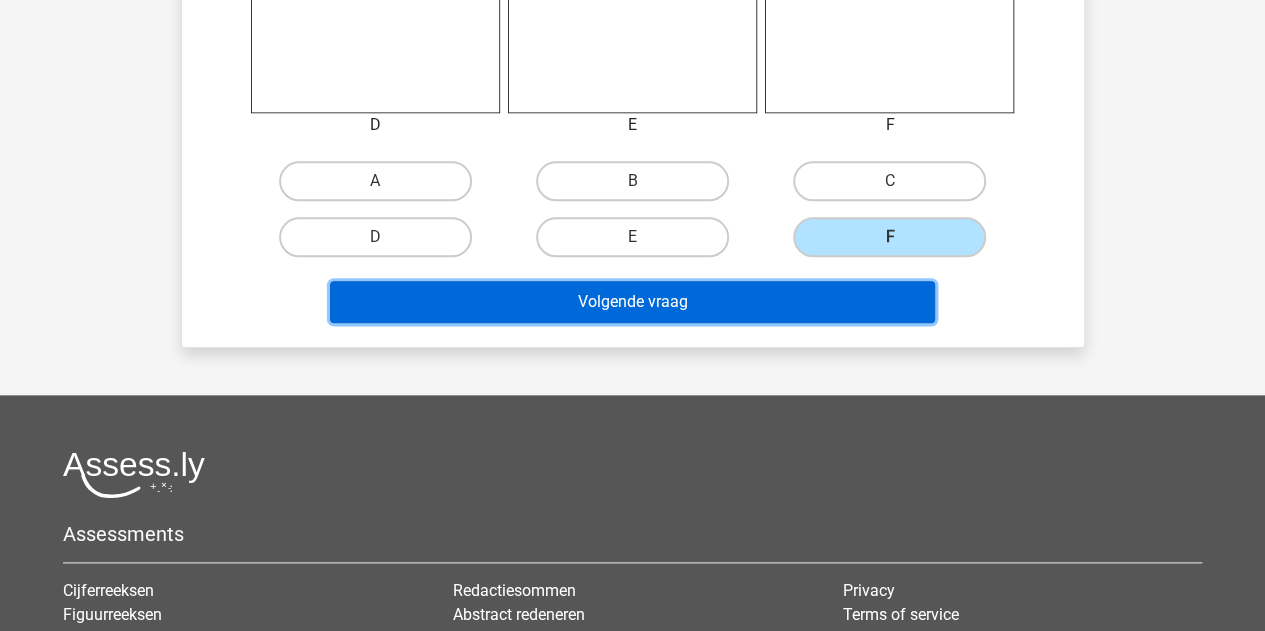 click on "Volgende vraag" at bounding box center (632, 302) 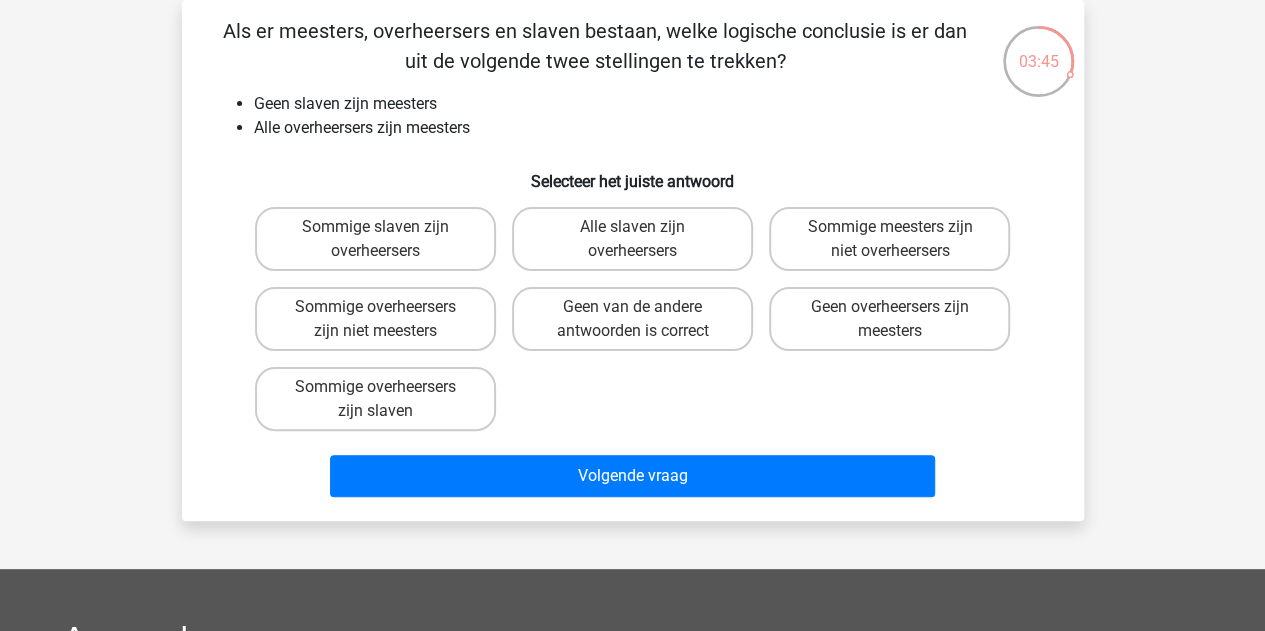 scroll, scrollTop: 0, scrollLeft: 0, axis: both 